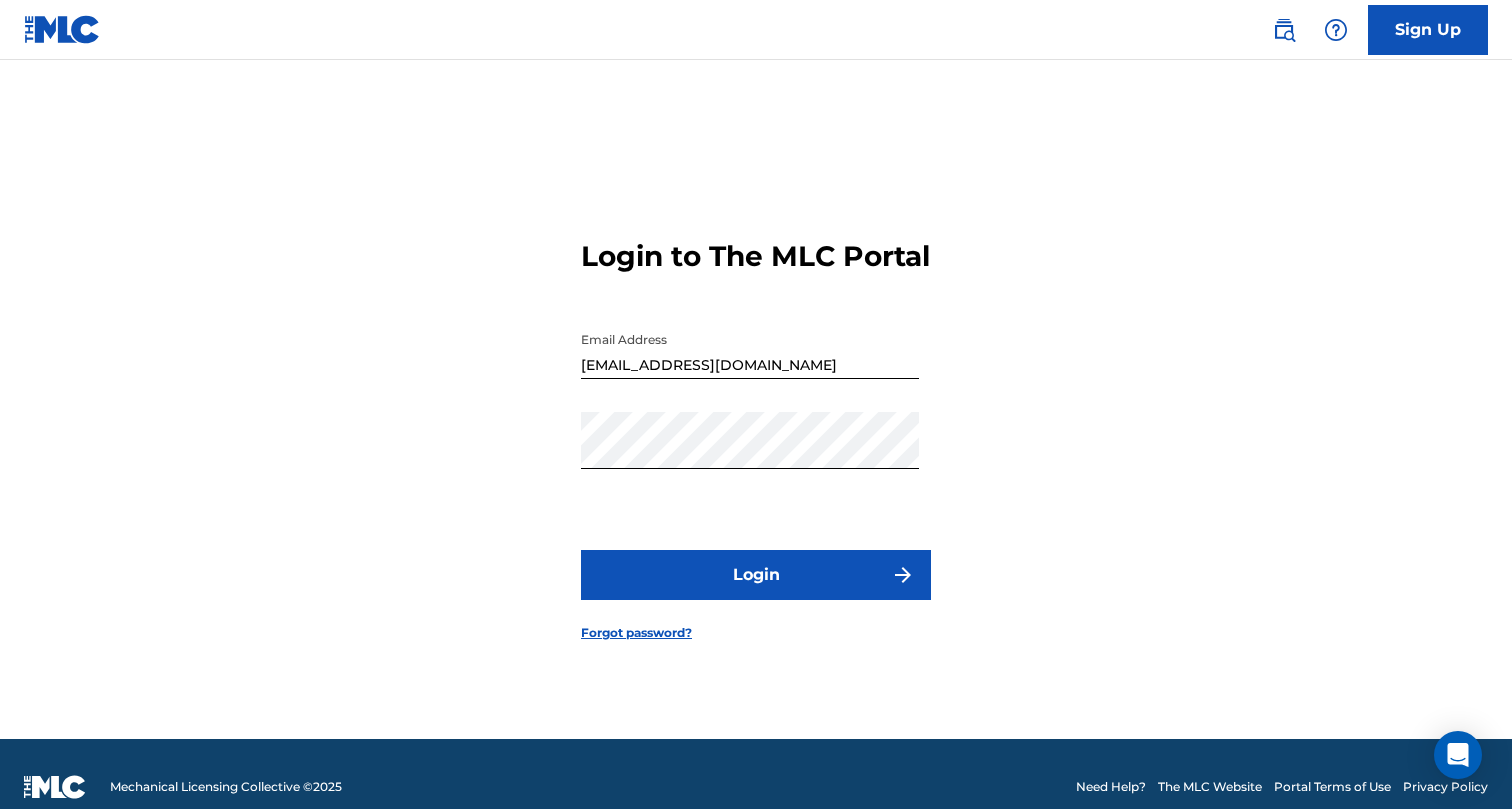 scroll, scrollTop: 0, scrollLeft: 0, axis: both 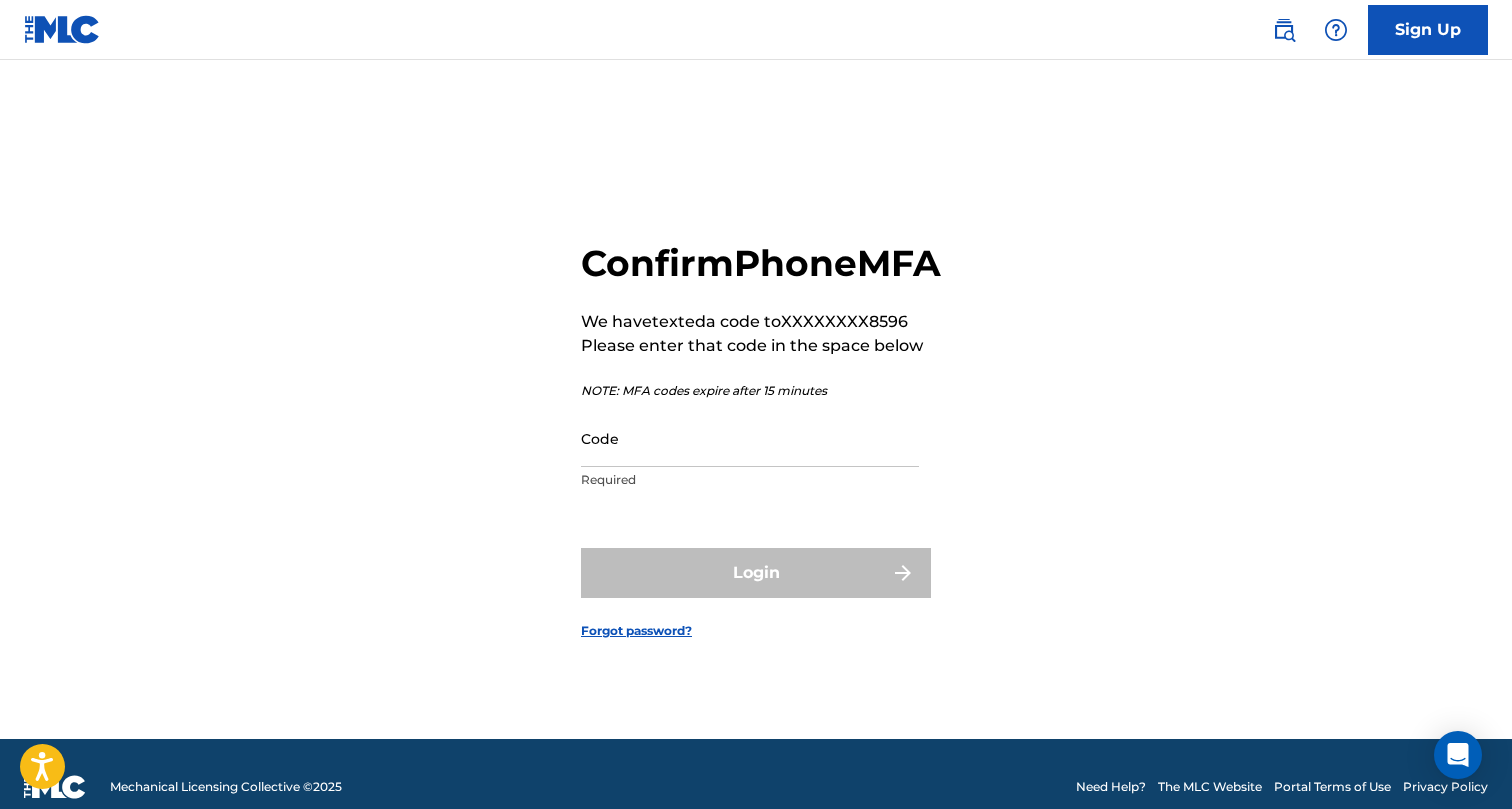 click on "Code" at bounding box center (750, 438) 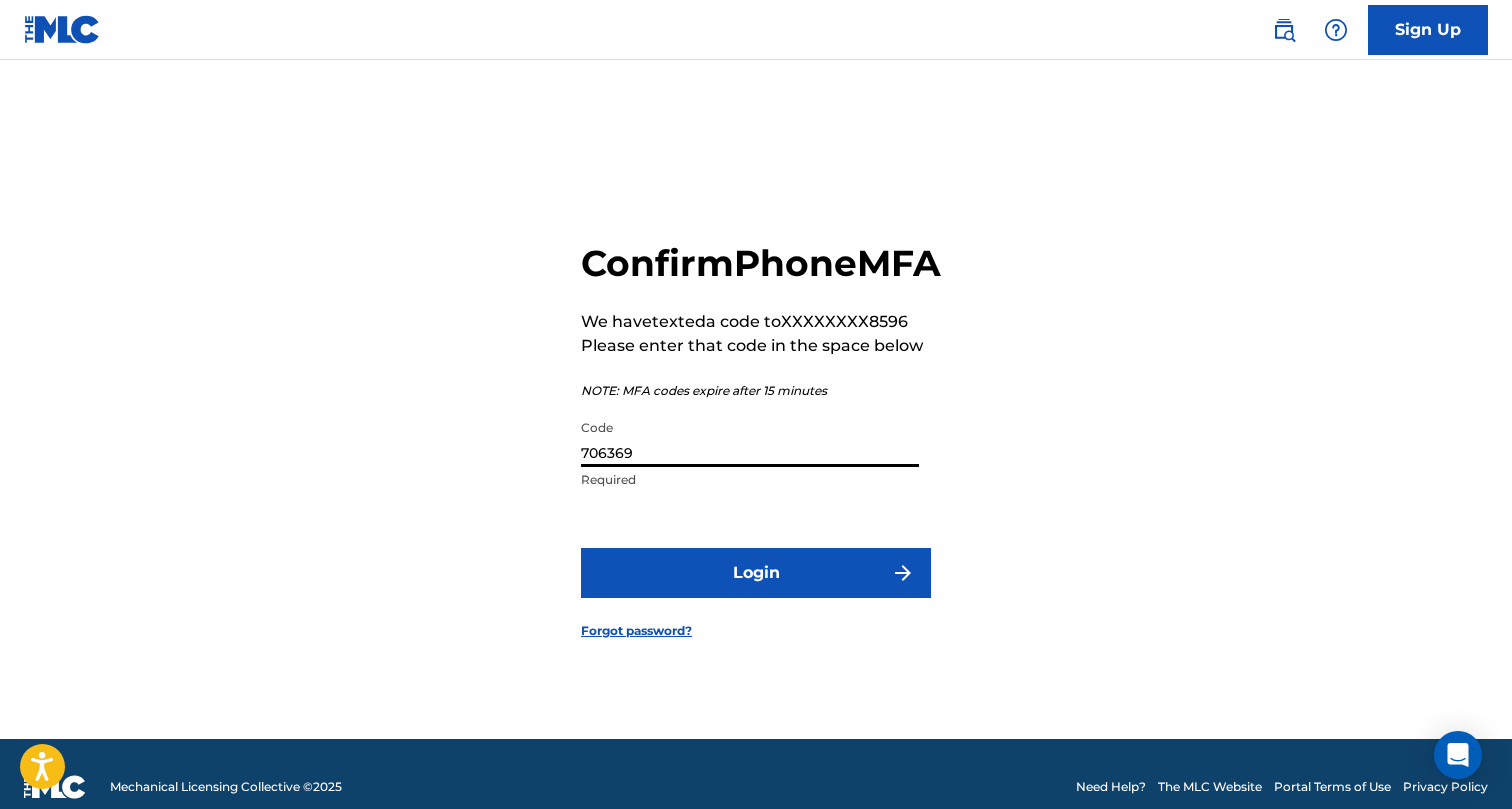 type on "706369" 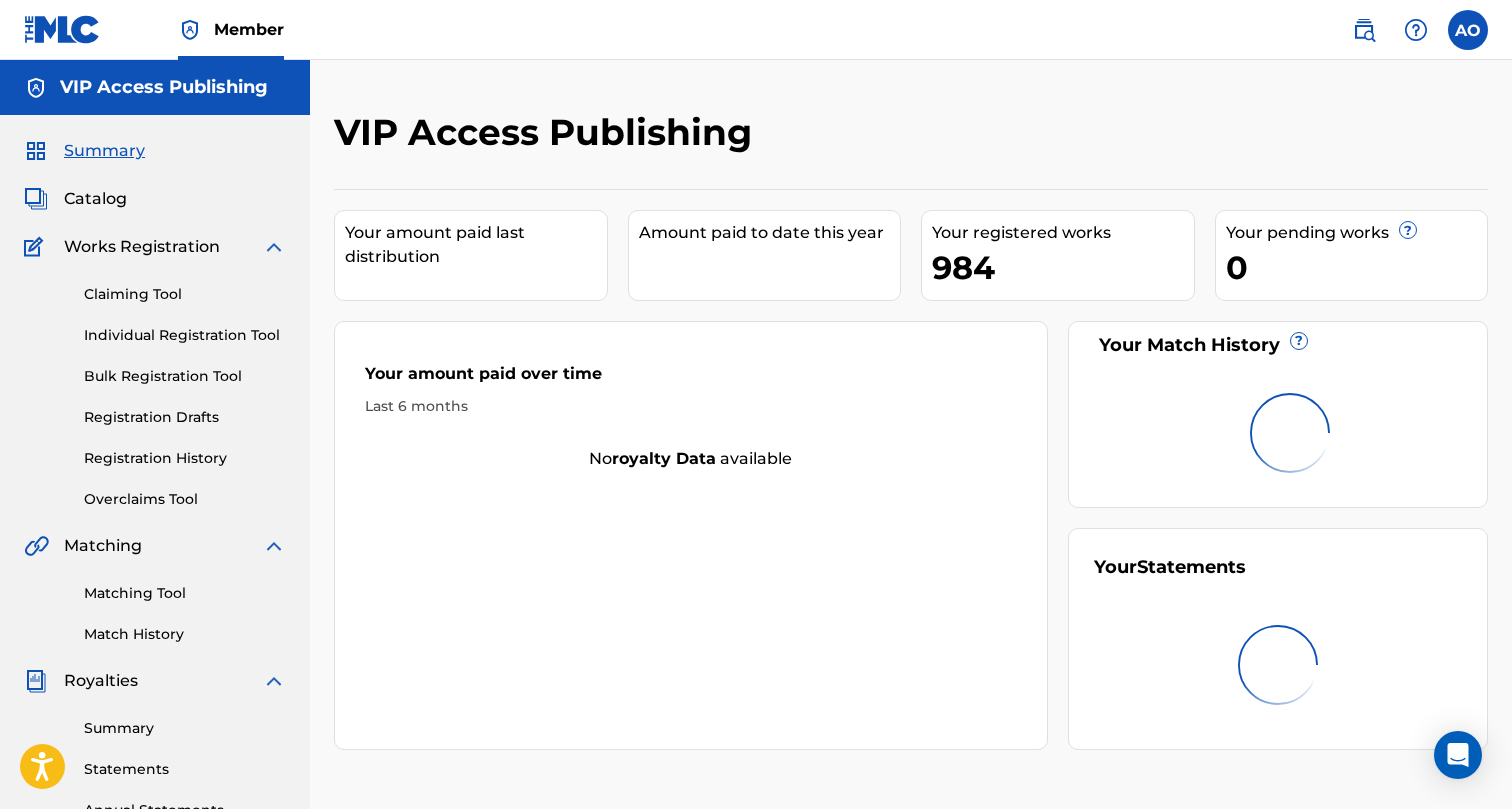 scroll, scrollTop: 0, scrollLeft: 0, axis: both 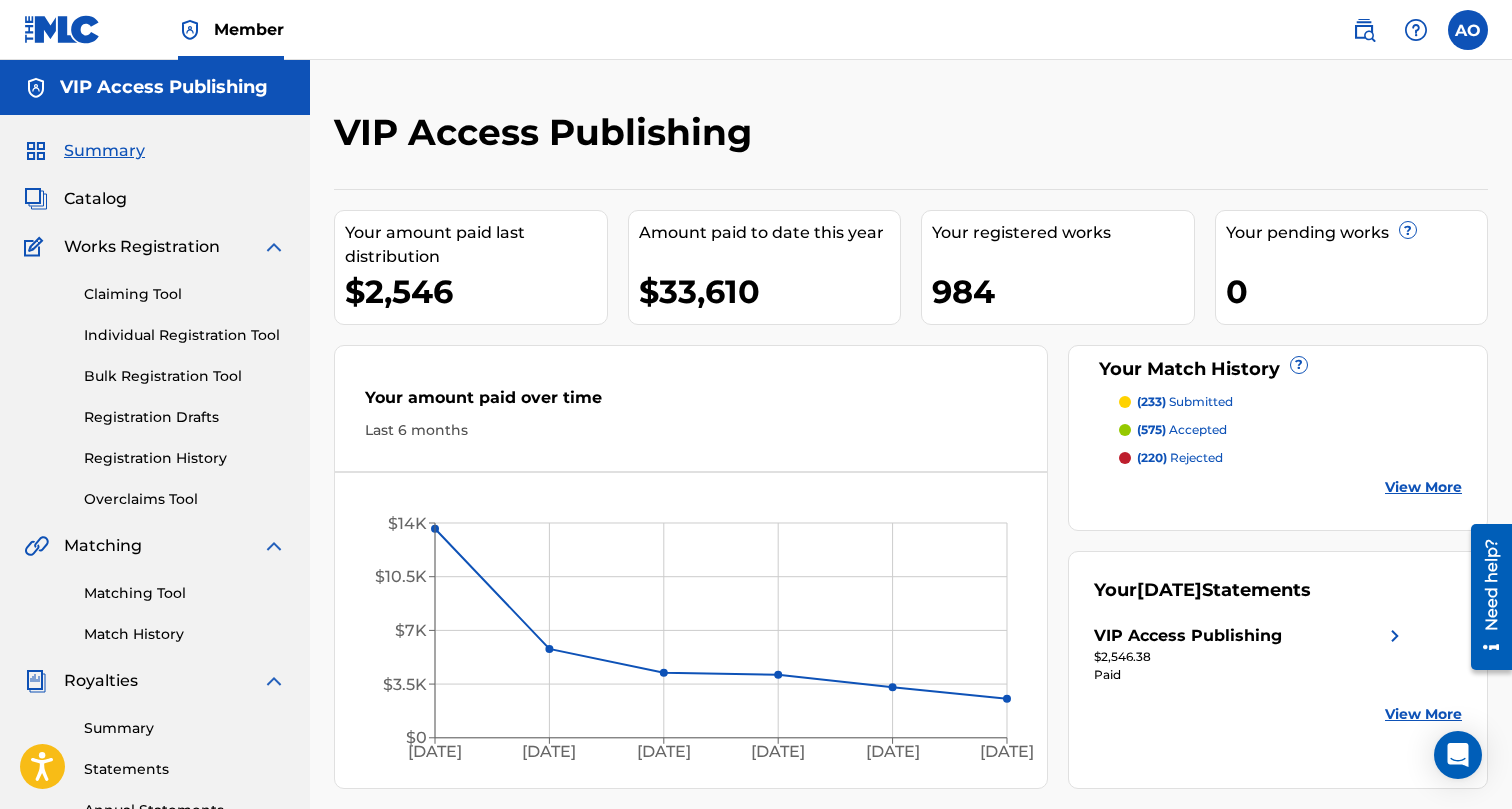 click on "Summary" at bounding box center [185, 728] 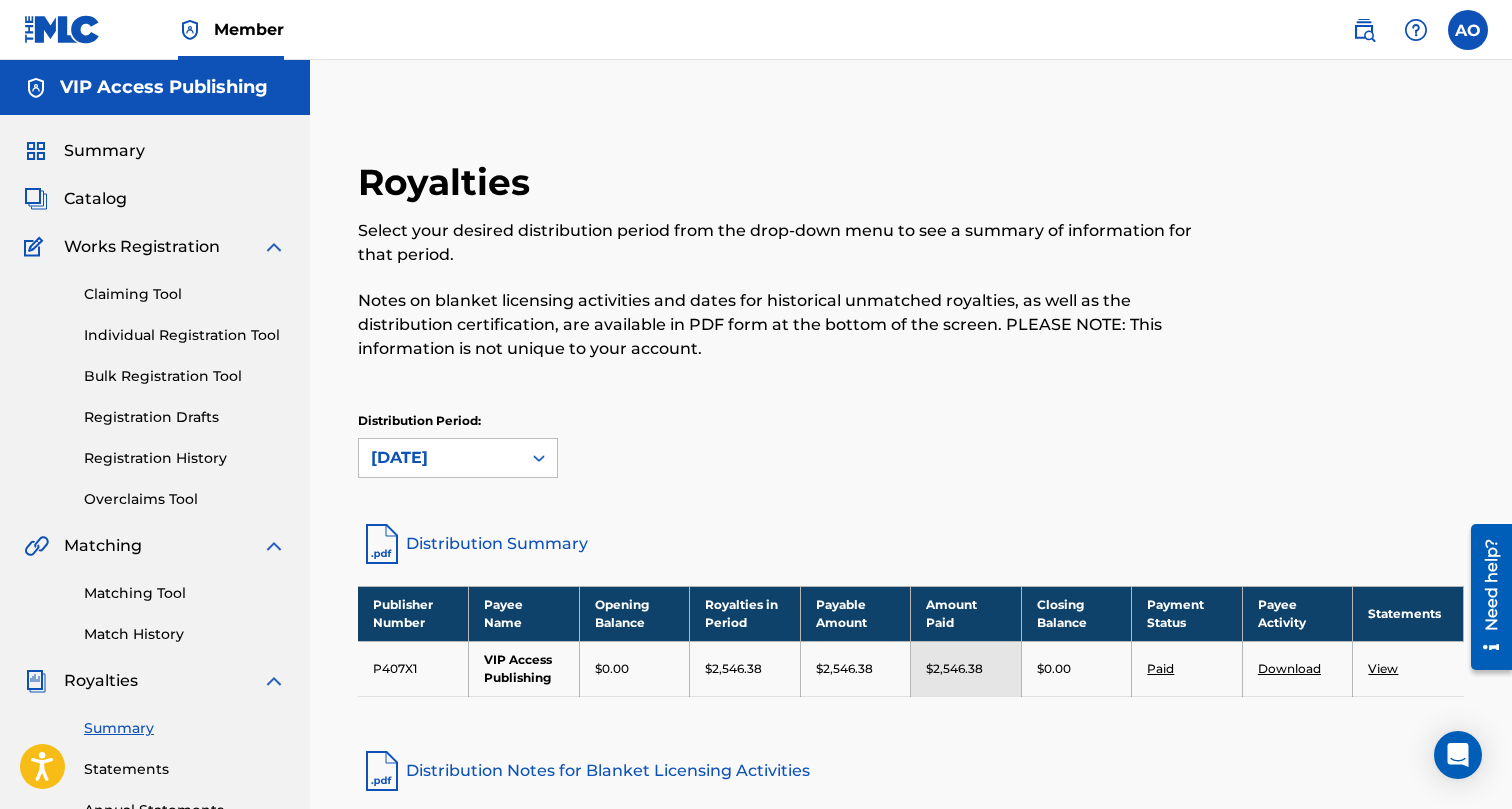 click on "Summary" at bounding box center [104, 151] 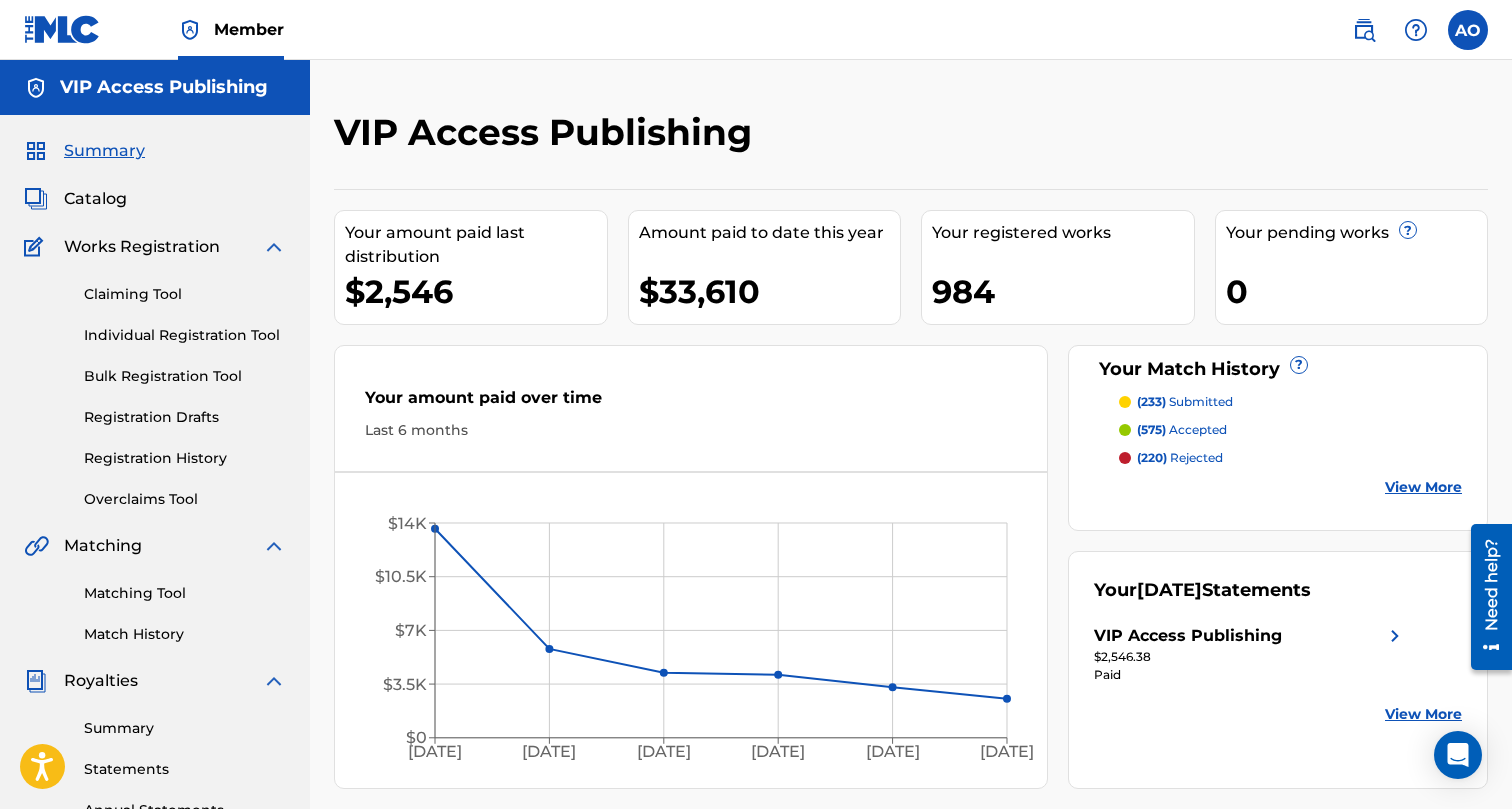 click on "Catalog" at bounding box center (95, 199) 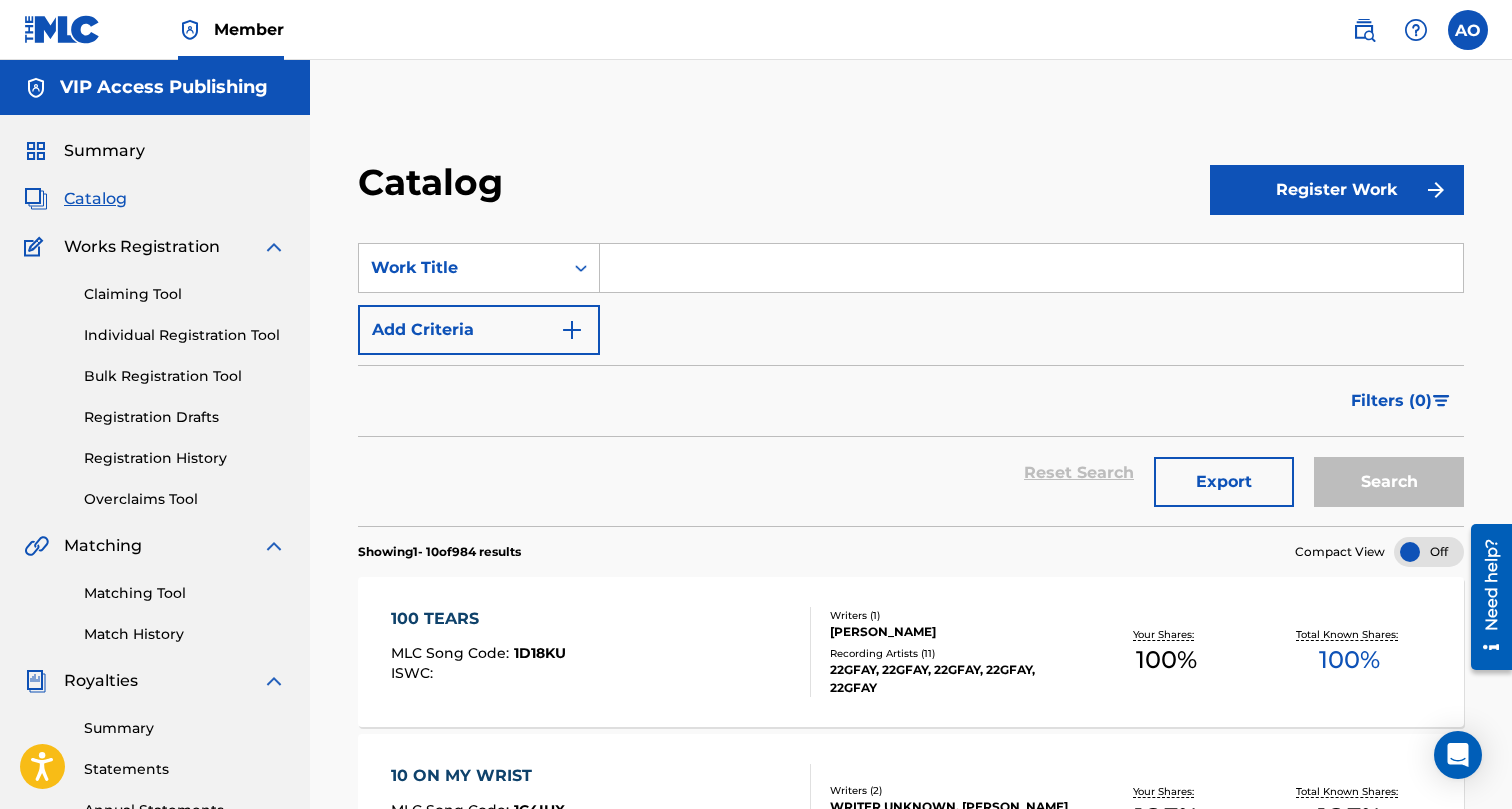 click on "Registration History" at bounding box center (185, 458) 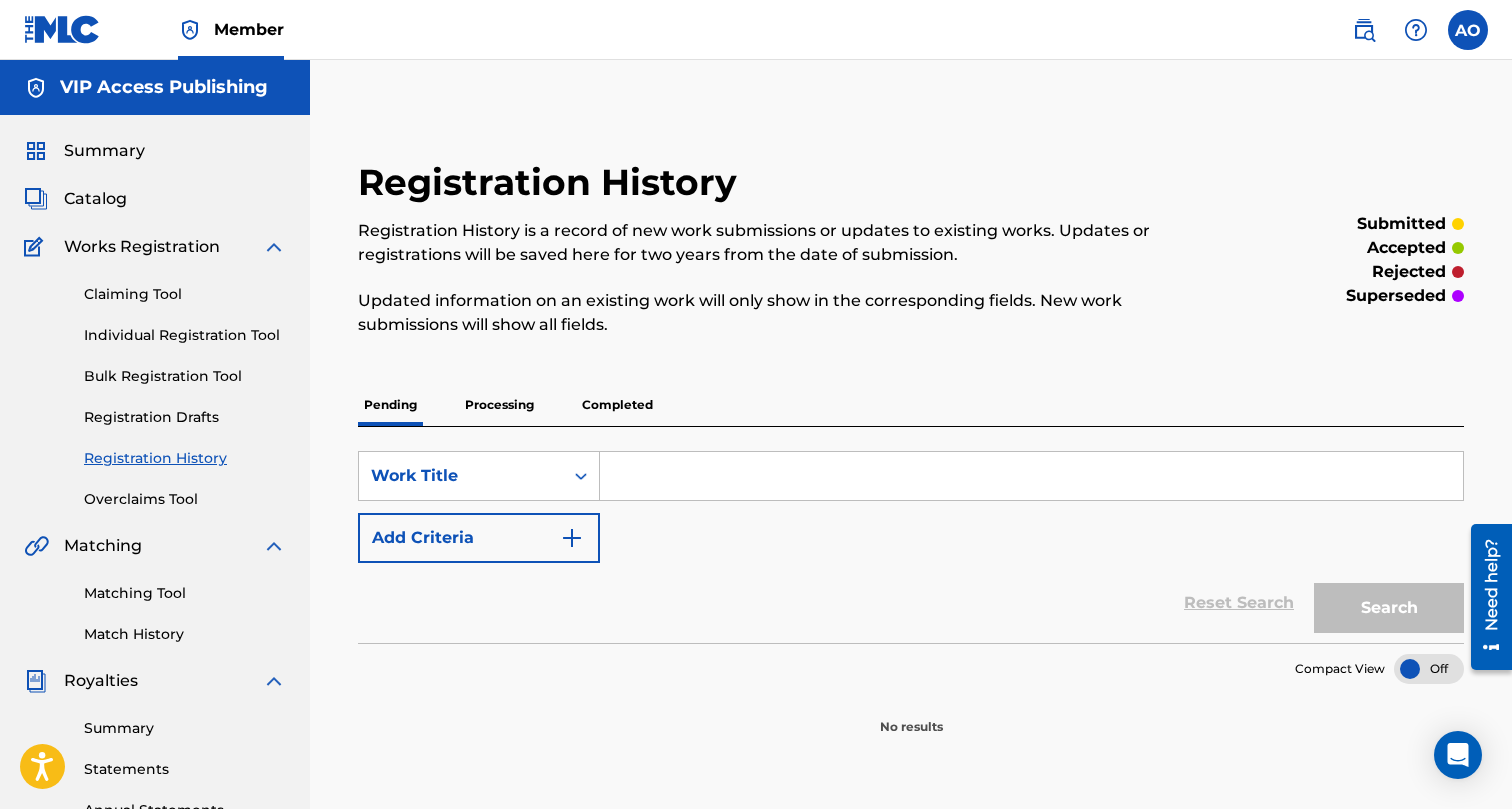 click on "Processing" at bounding box center (499, 405) 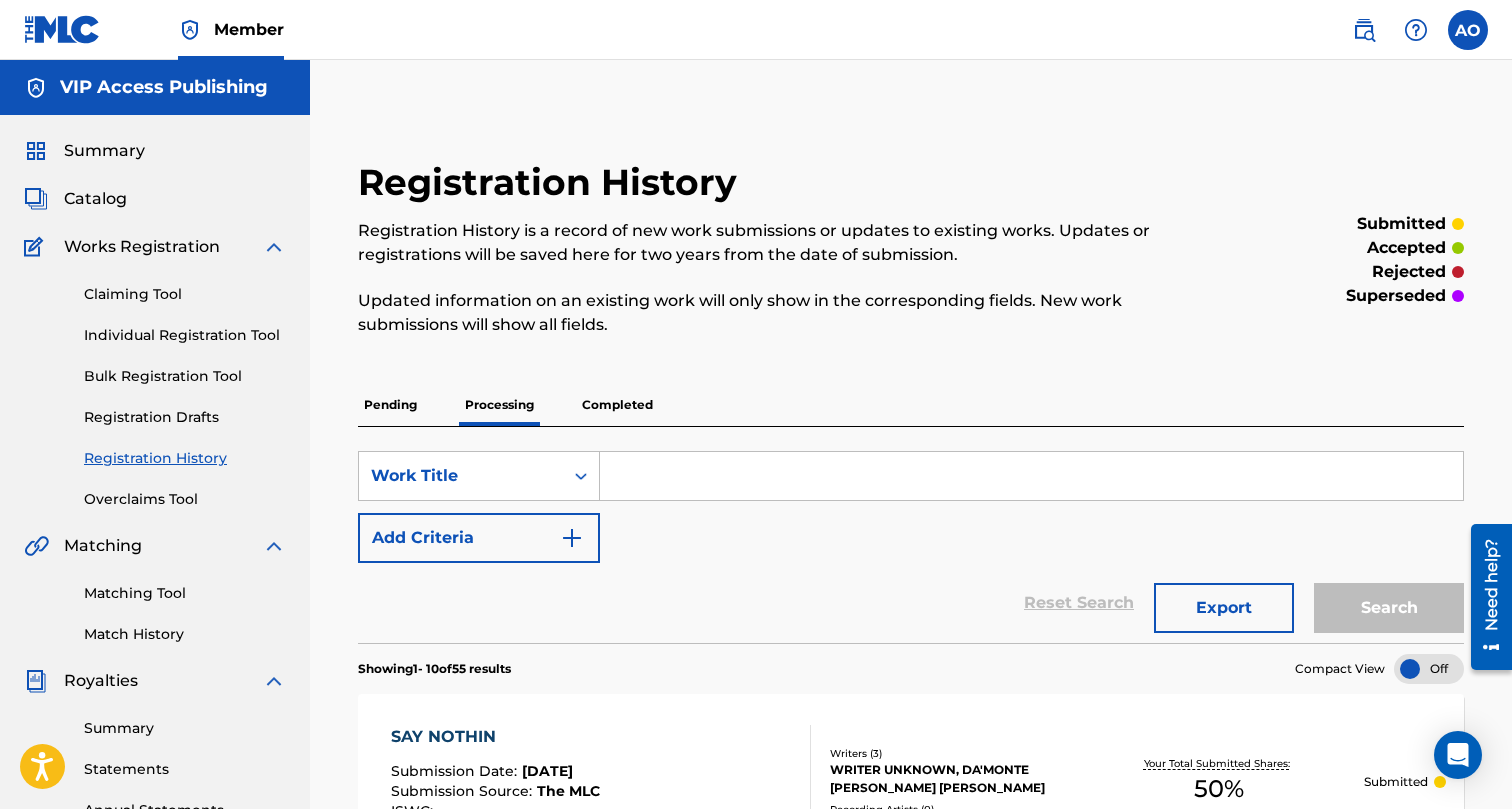click on "Completed" at bounding box center (617, 405) 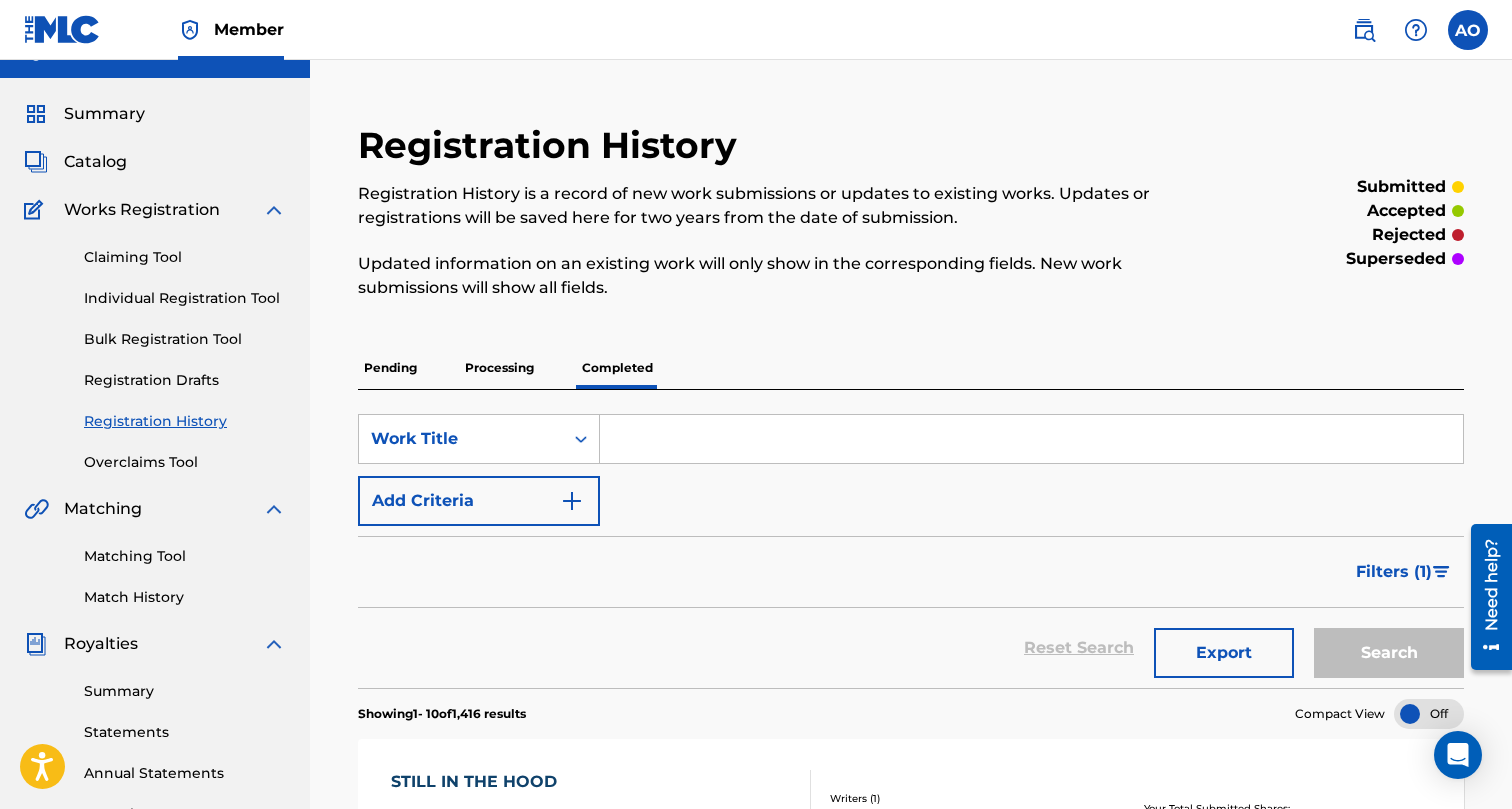 scroll, scrollTop: 0, scrollLeft: 0, axis: both 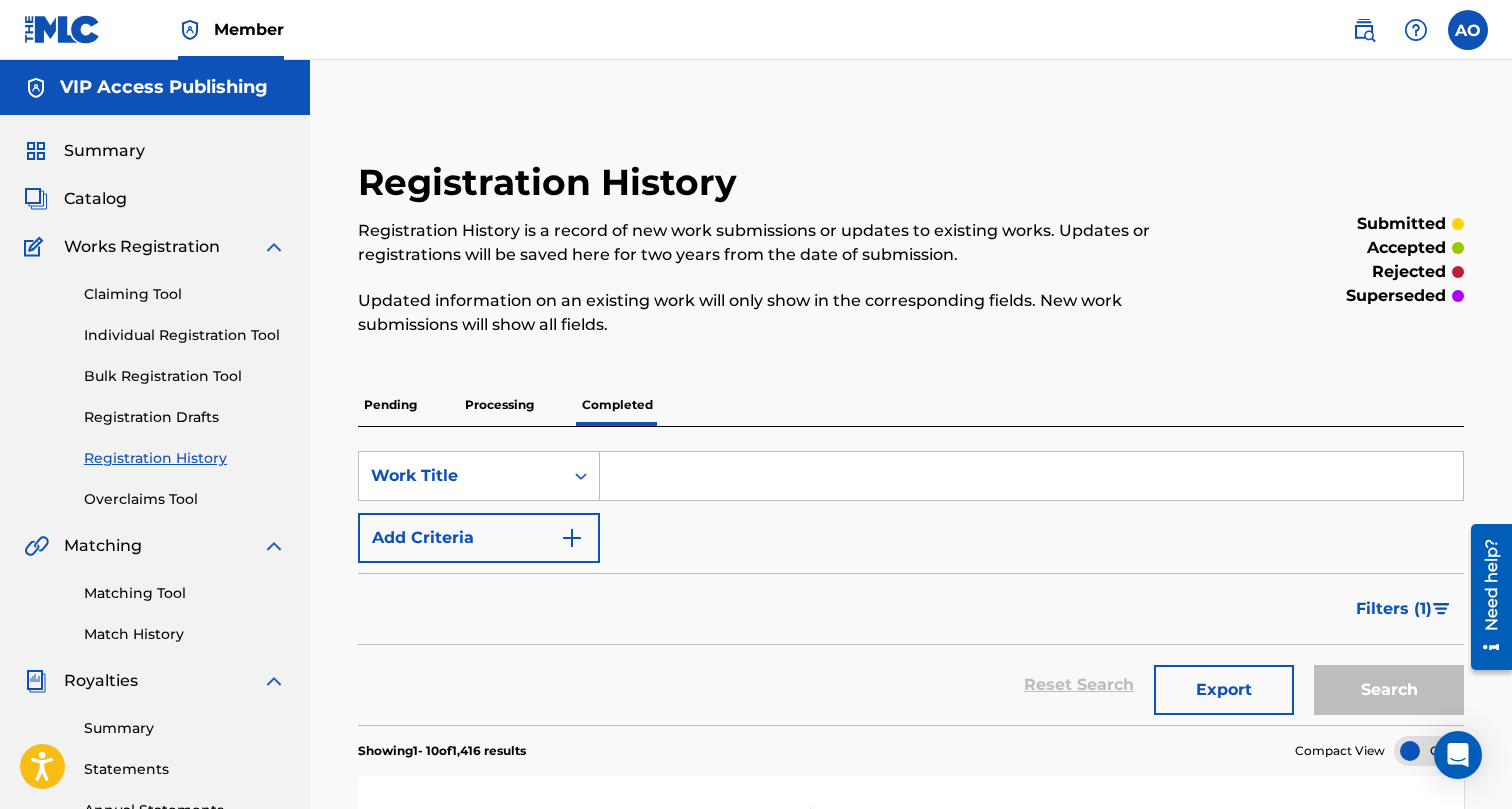 click on "Summary" at bounding box center [104, 151] 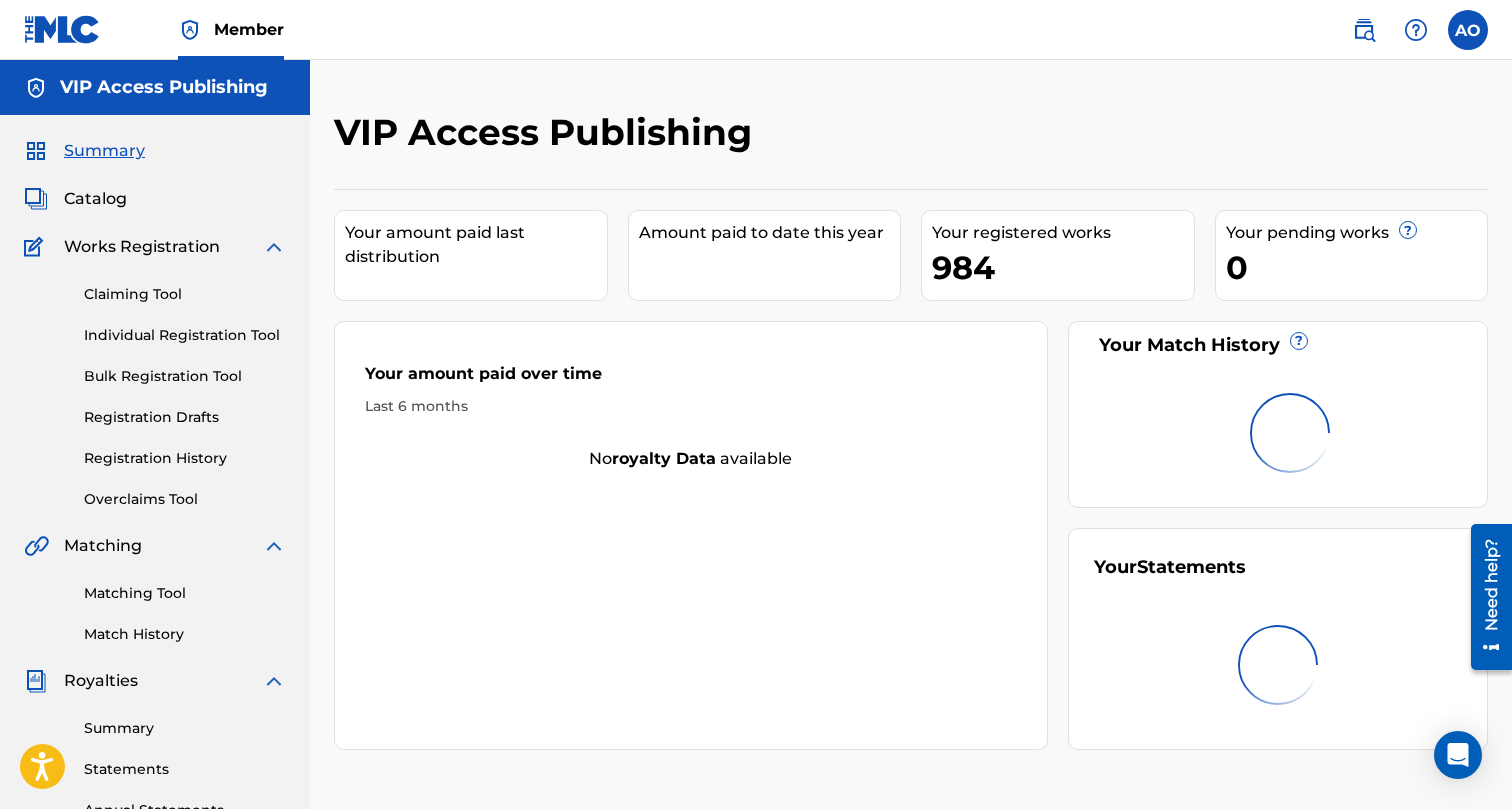 click on "Summary" at bounding box center (104, 151) 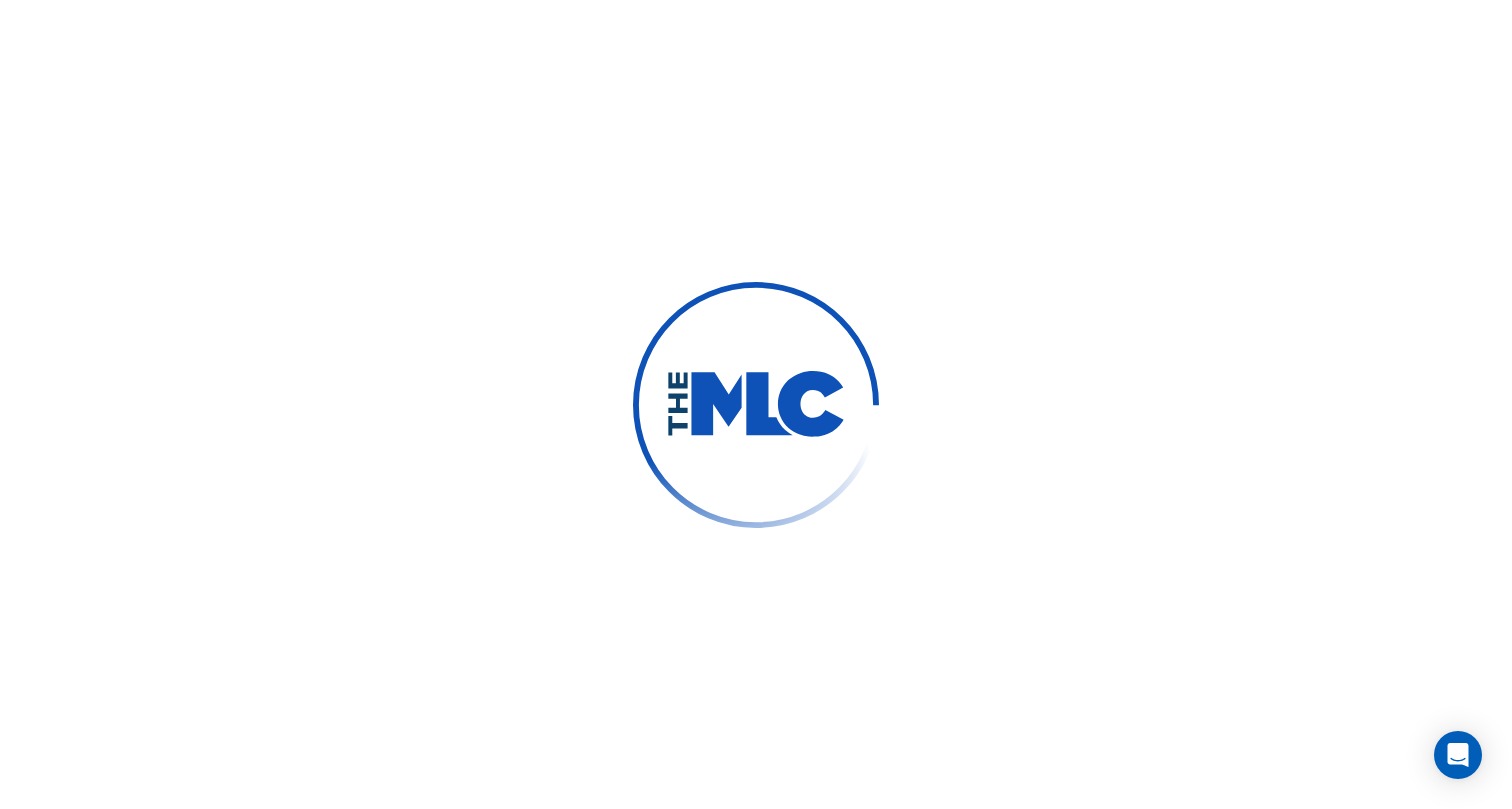 scroll, scrollTop: 0, scrollLeft: 0, axis: both 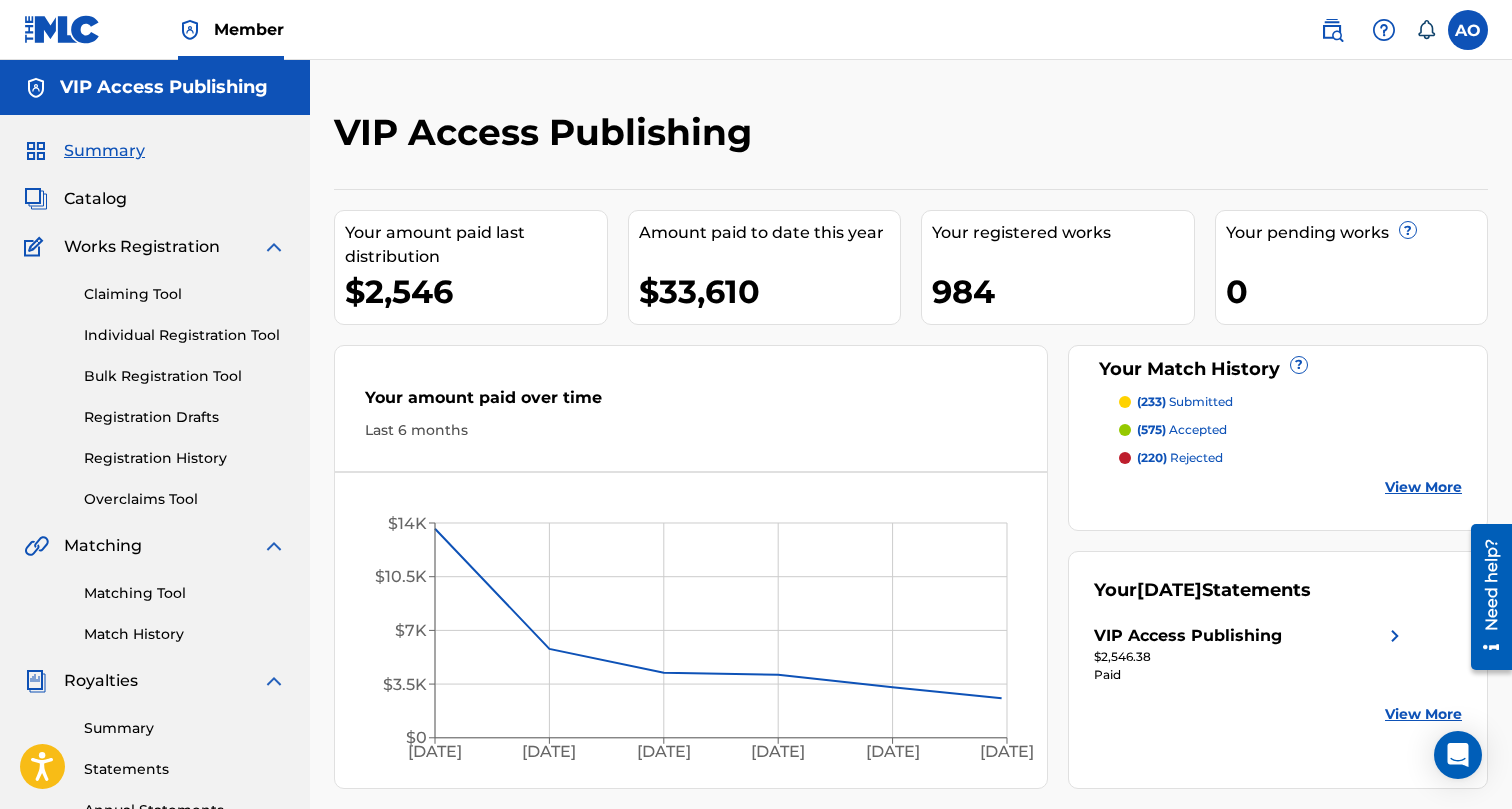 click on "Catalog" at bounding box center [155, 199] 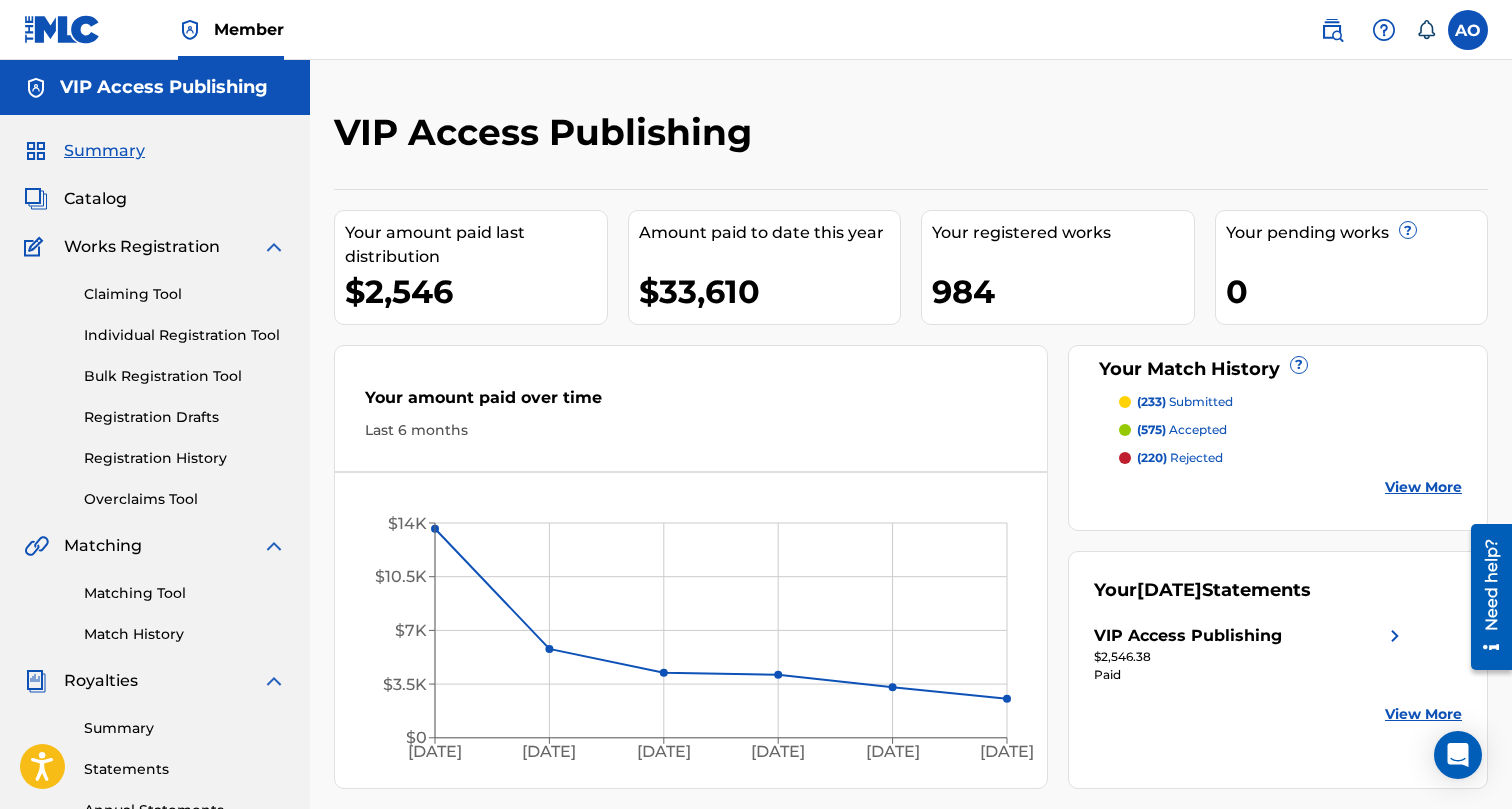 click on "Catalog" at bounding box center [95, 199] 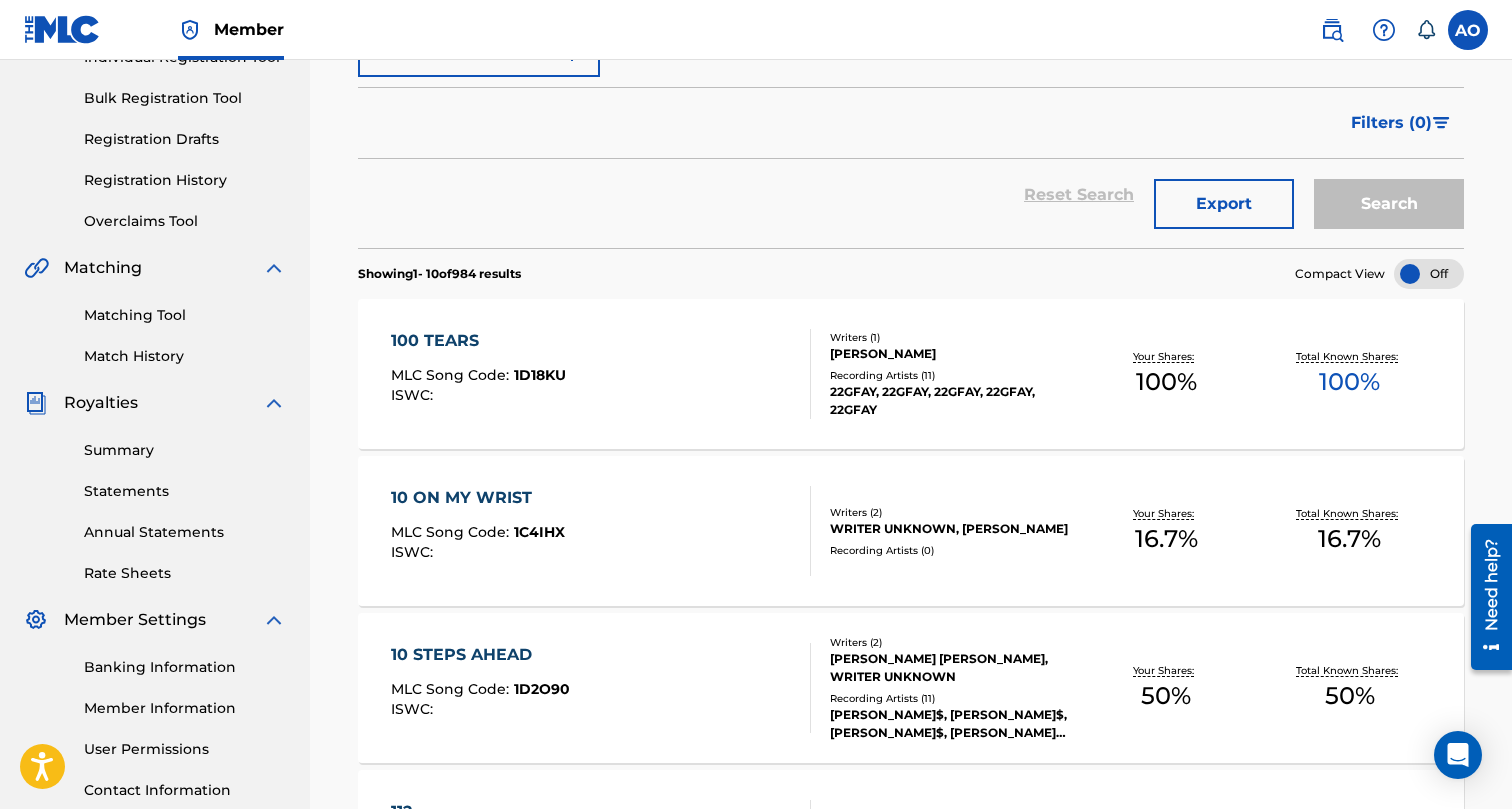 scroll, scrollTop: 0, scrollLeft: 0, axis: both 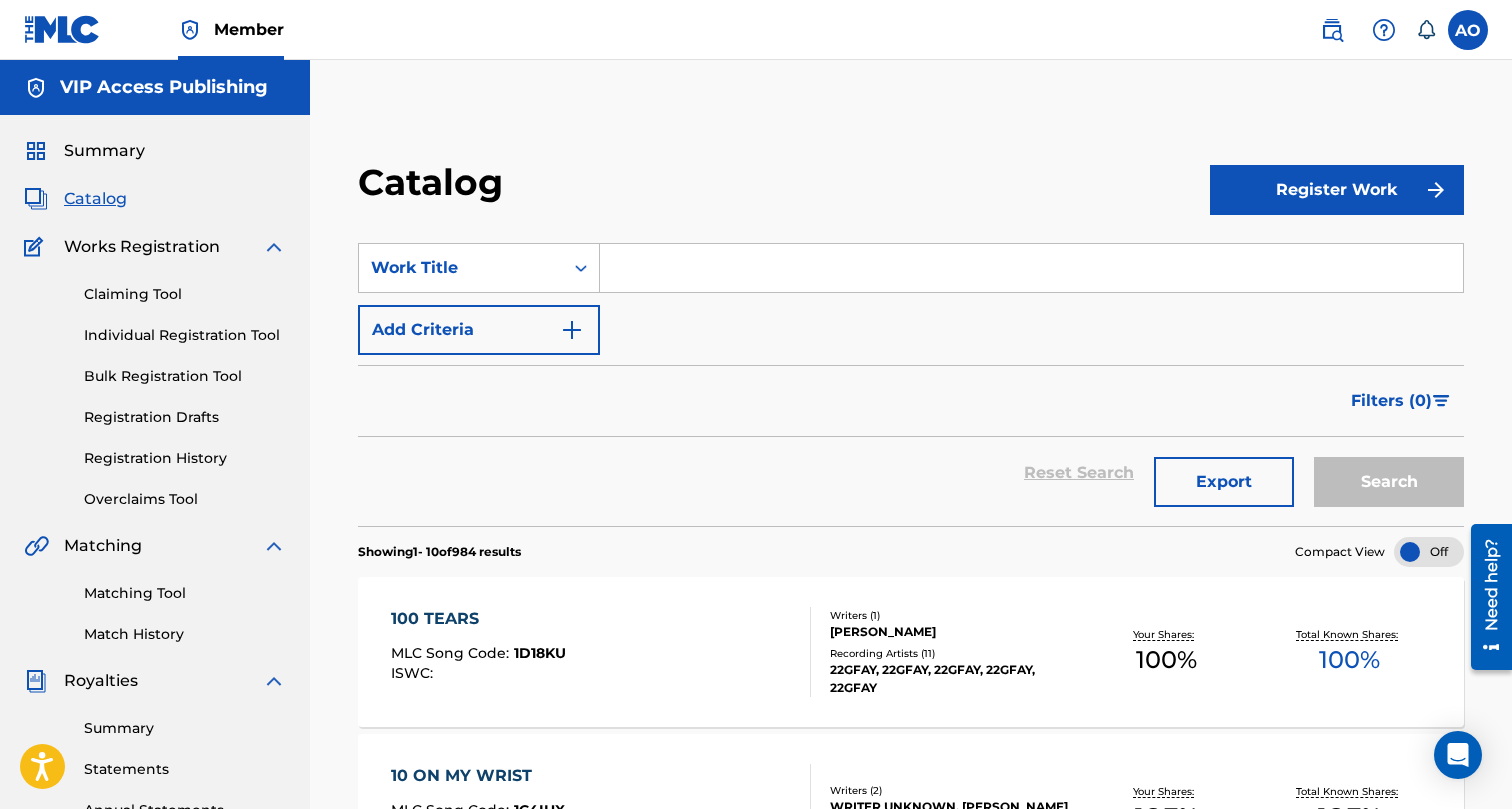click on "Summary" at bounding box center [104, 151] 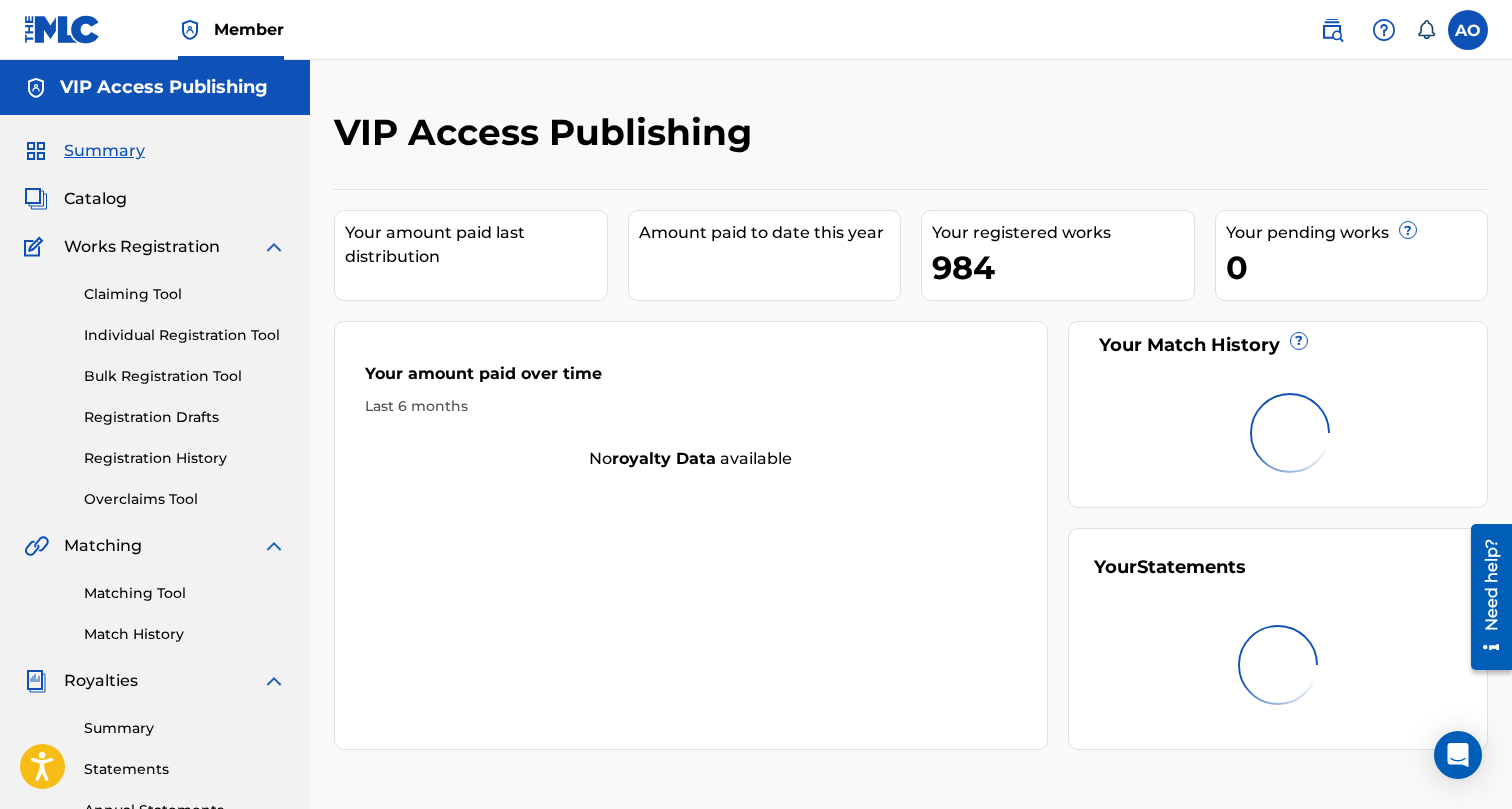 click on "Summary" at bounding box center [104, 151] 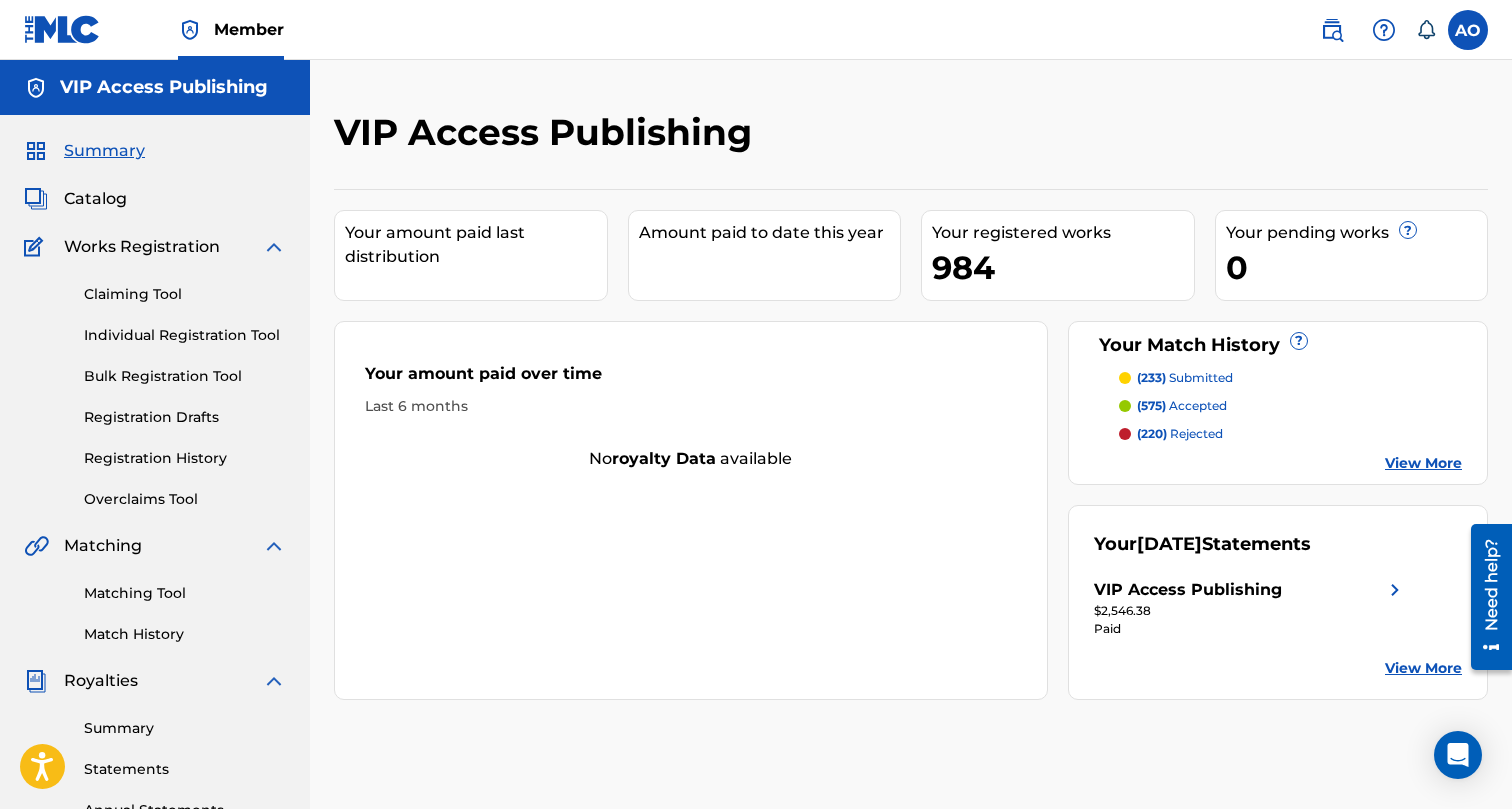 click at bounding box center (1468, 30) 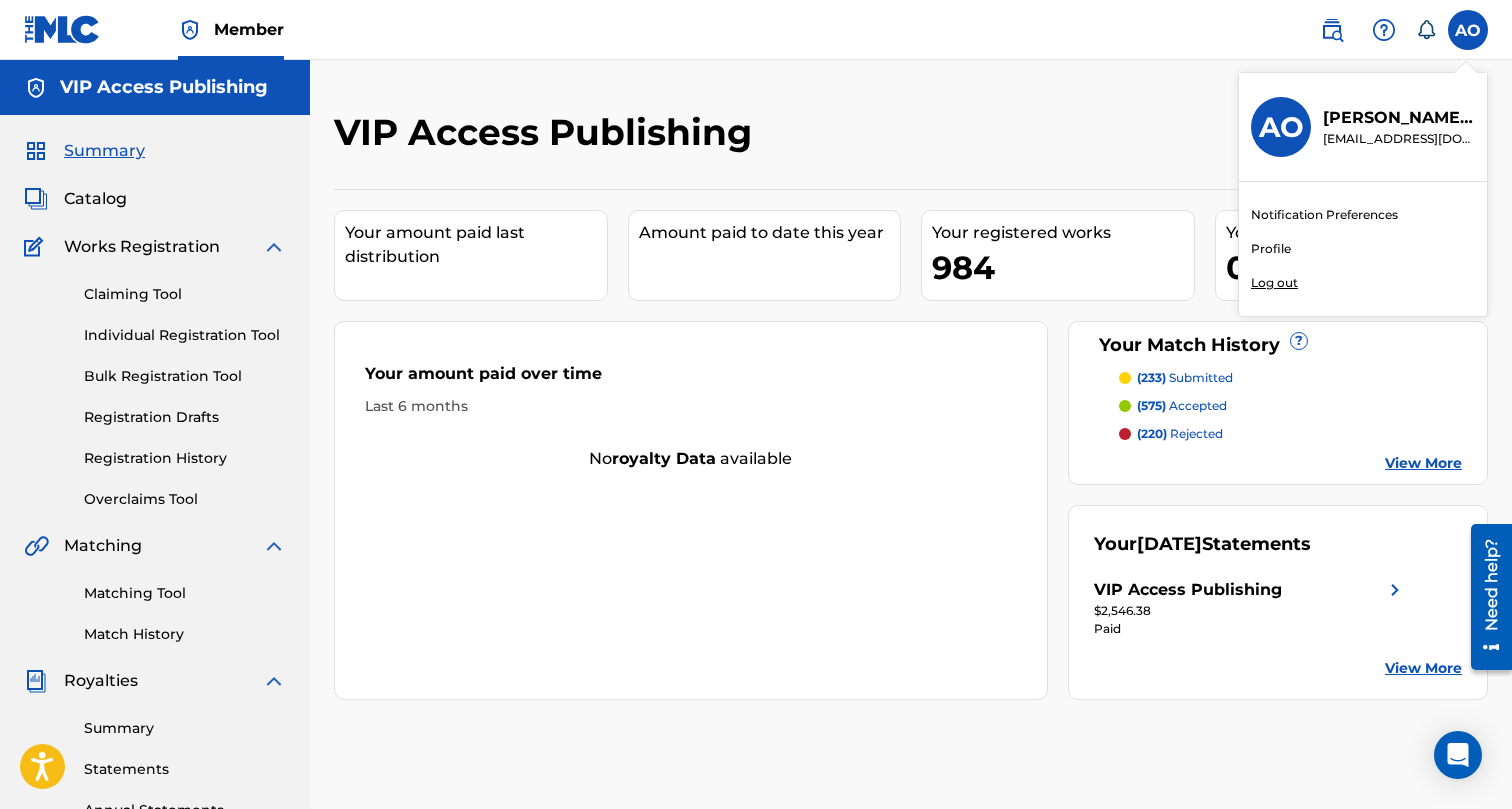 click on "Log out" at bounding box center (1274, 283) 